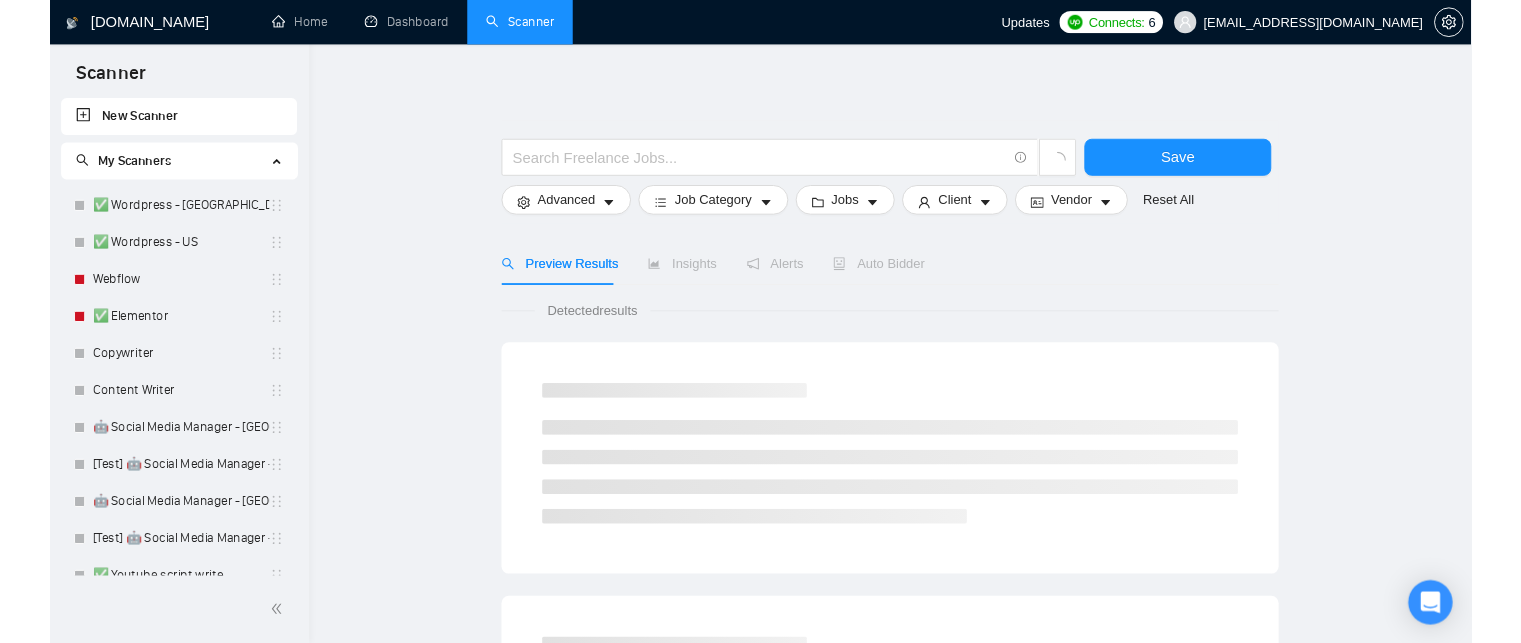 scroll, scrollTop: 0, scrollLeft: 0, axis: both 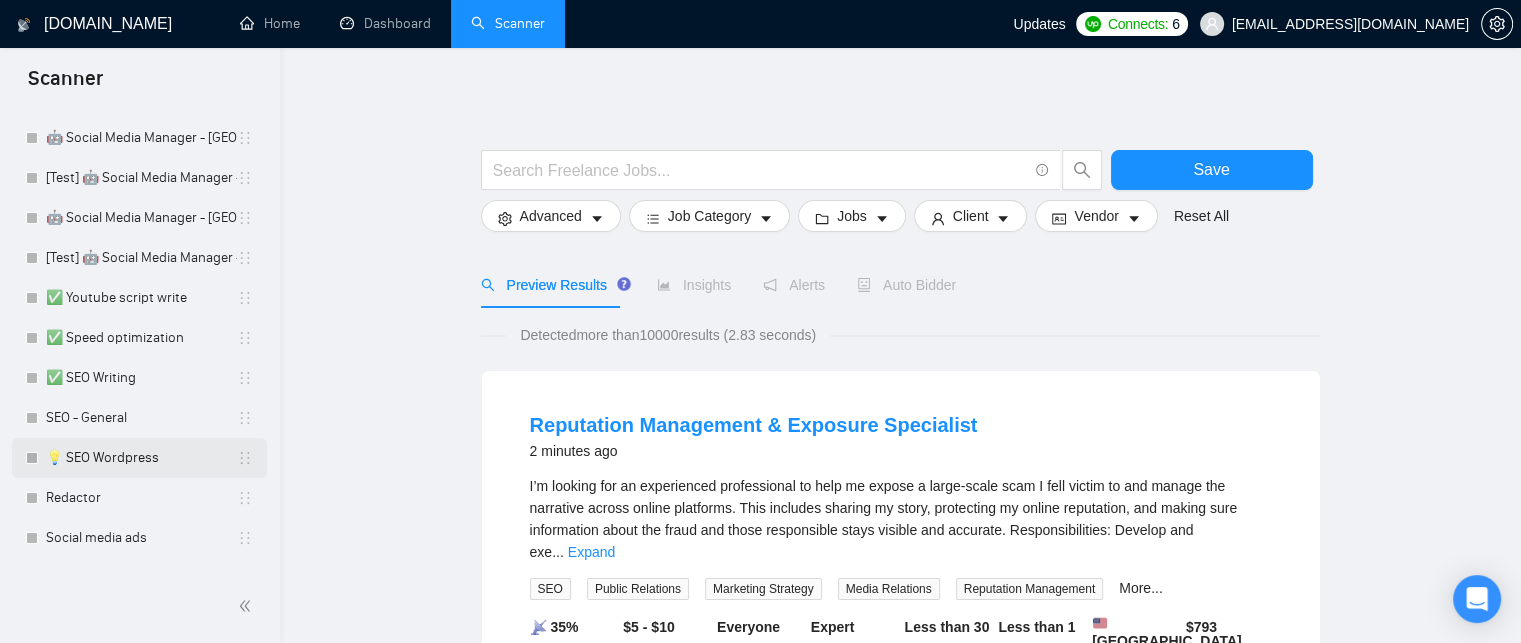 click on "💡 SEO Wordpress" at bounding box center (141, 458) 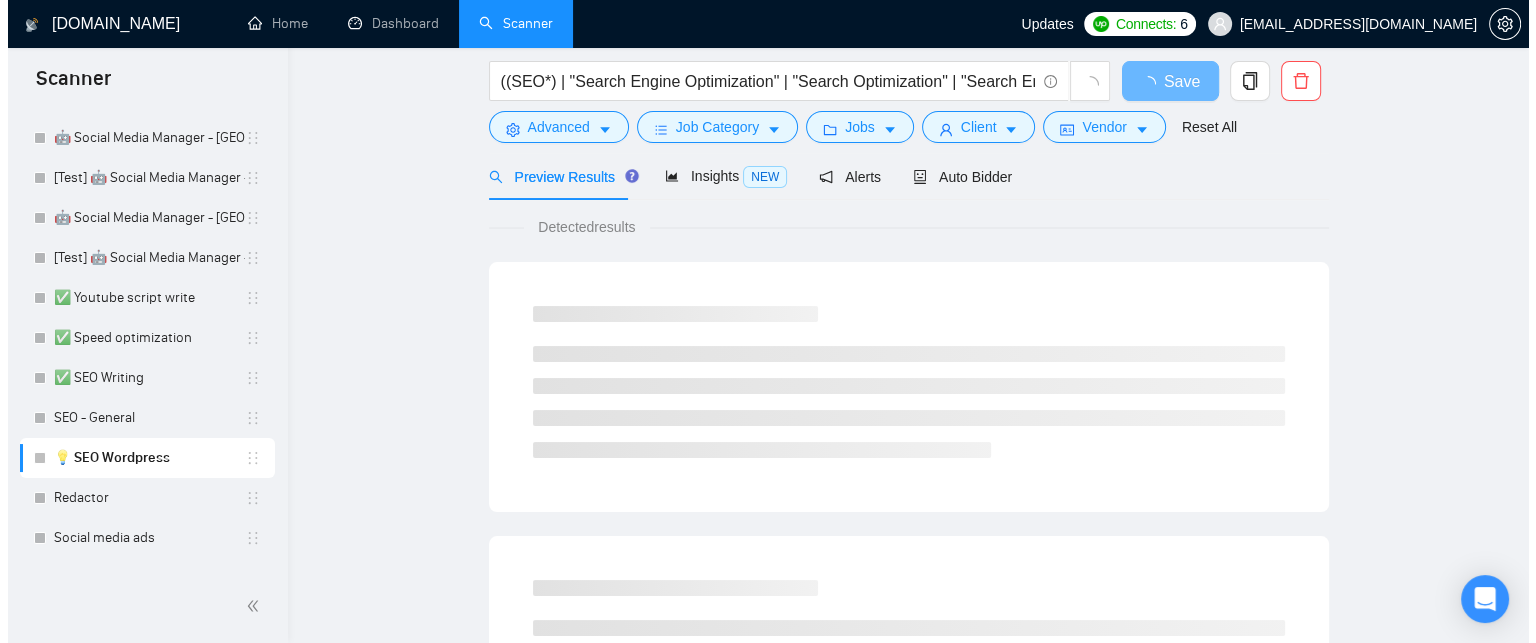 scroll, scrollTop: 0, scrollLeft: 0, axis: both 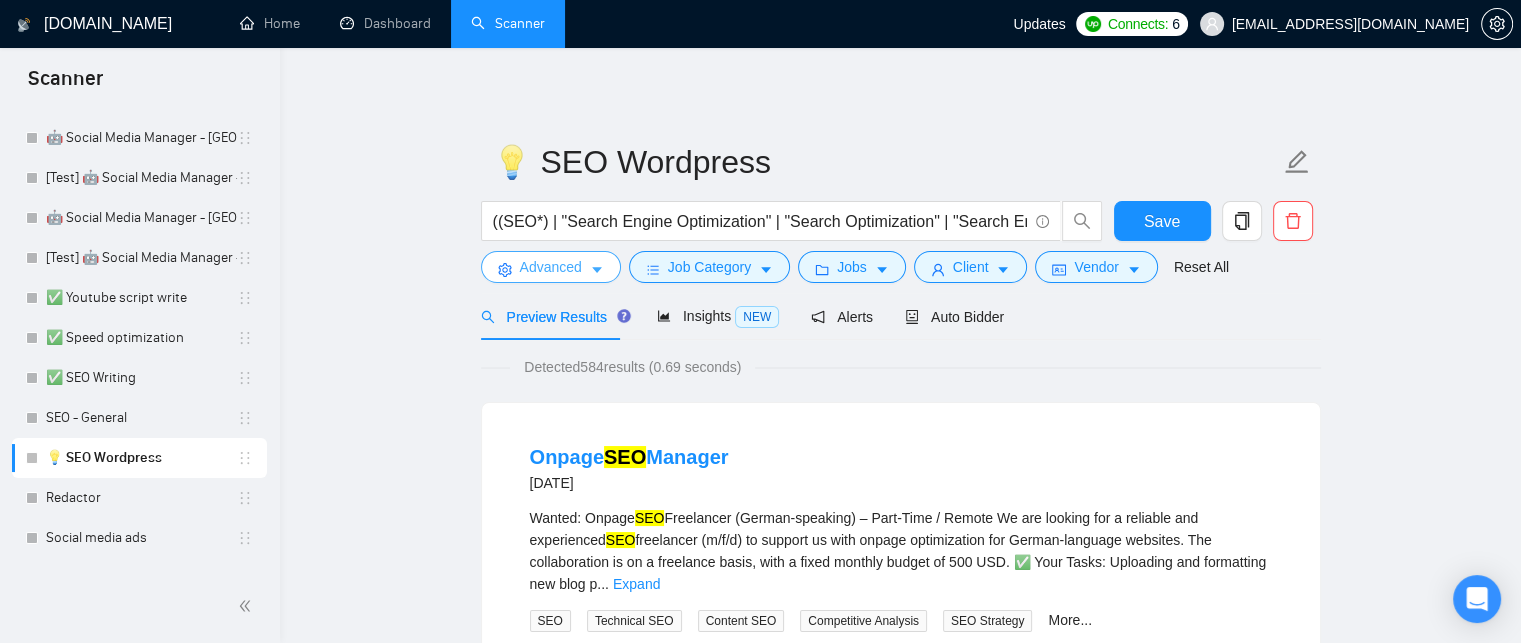 click on "Advanced" at bounding box center [551, 267] 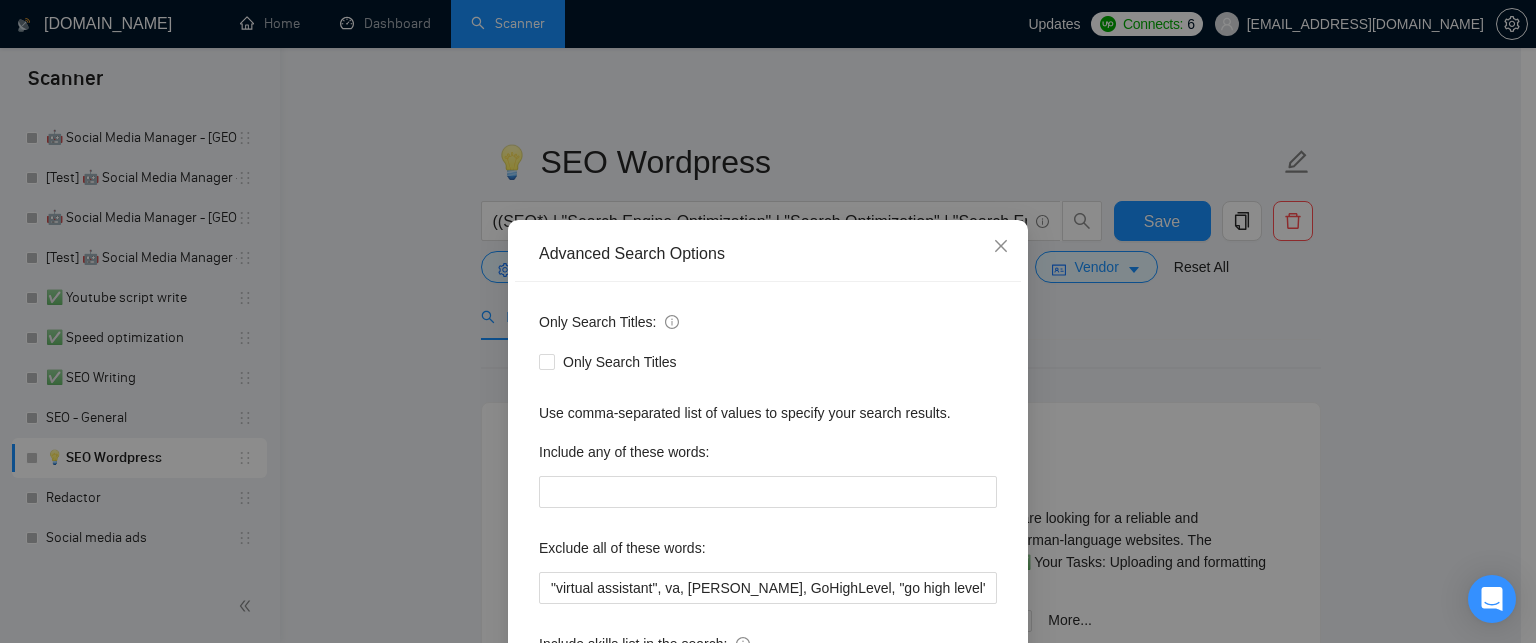 scroll, scrollTop: 188, scrollLeft: 0, axis: vertical 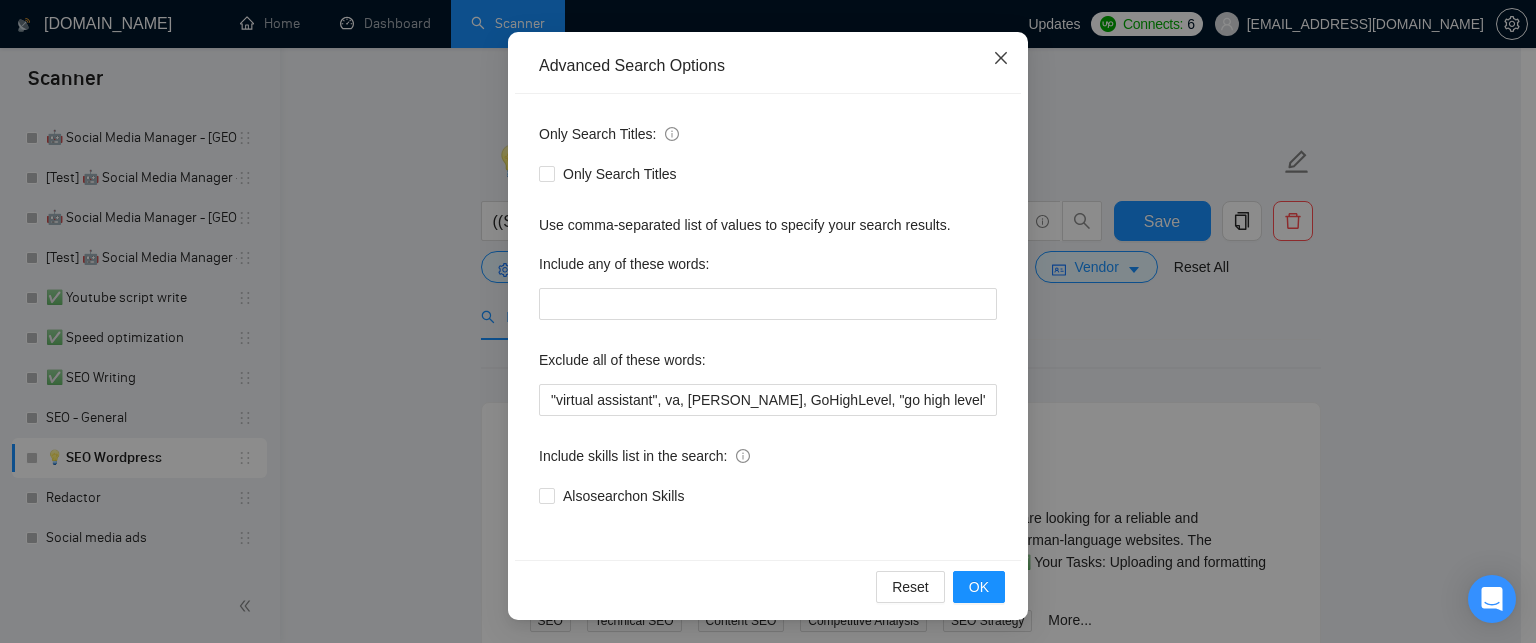 click 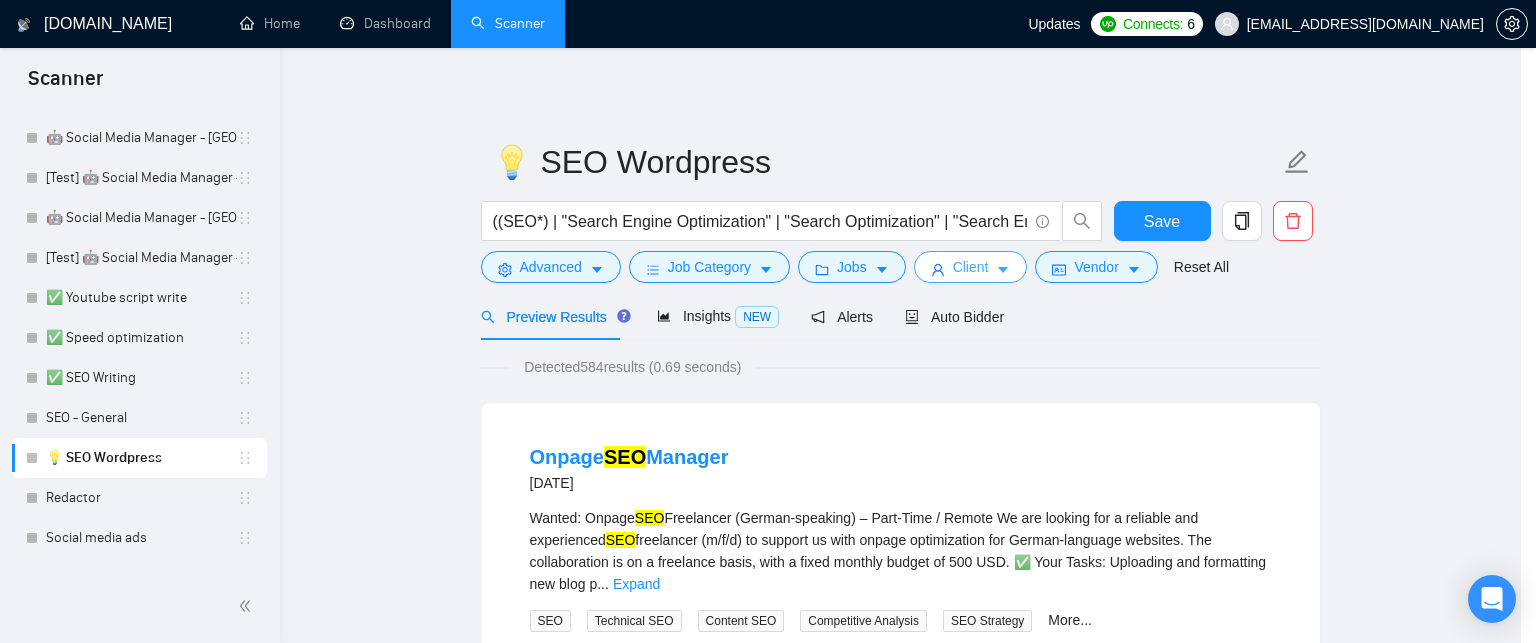scroll, scrollTop: 88, scrollLeft: 0, axis: vertical 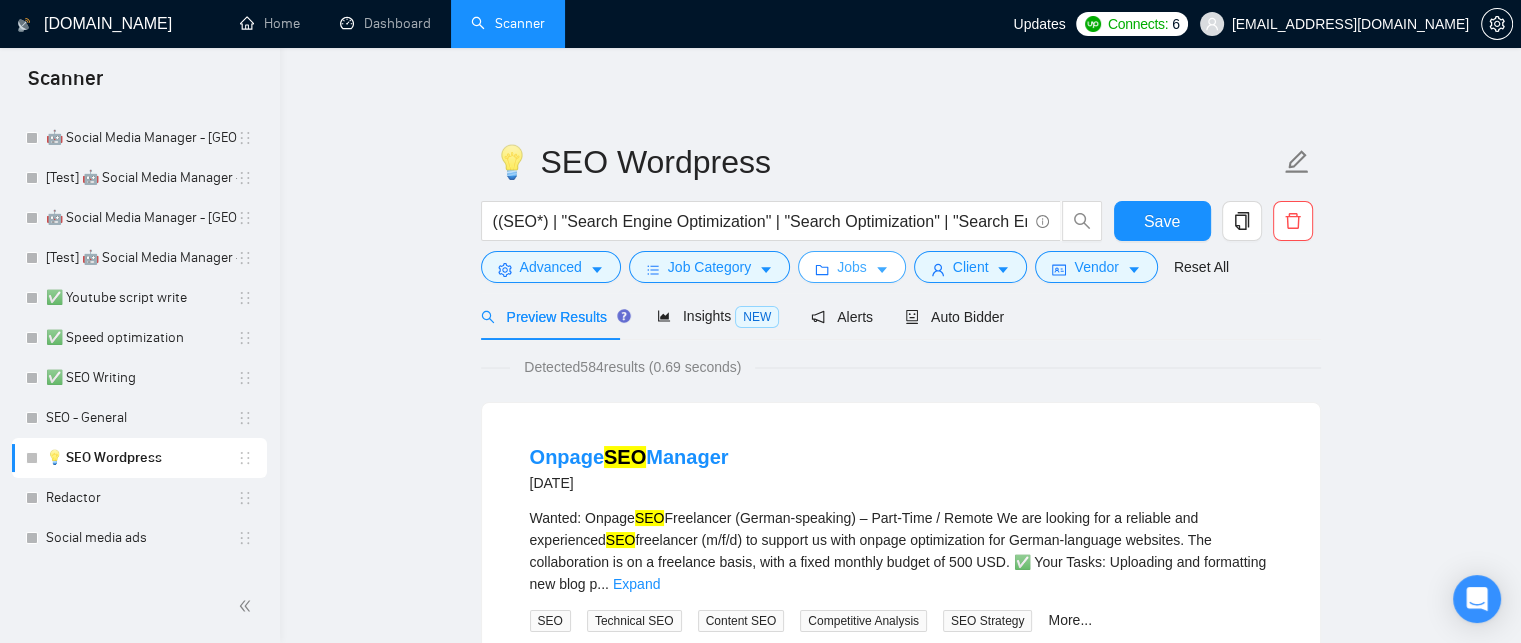 click on "Jobs" at bounding box center [852, 267] 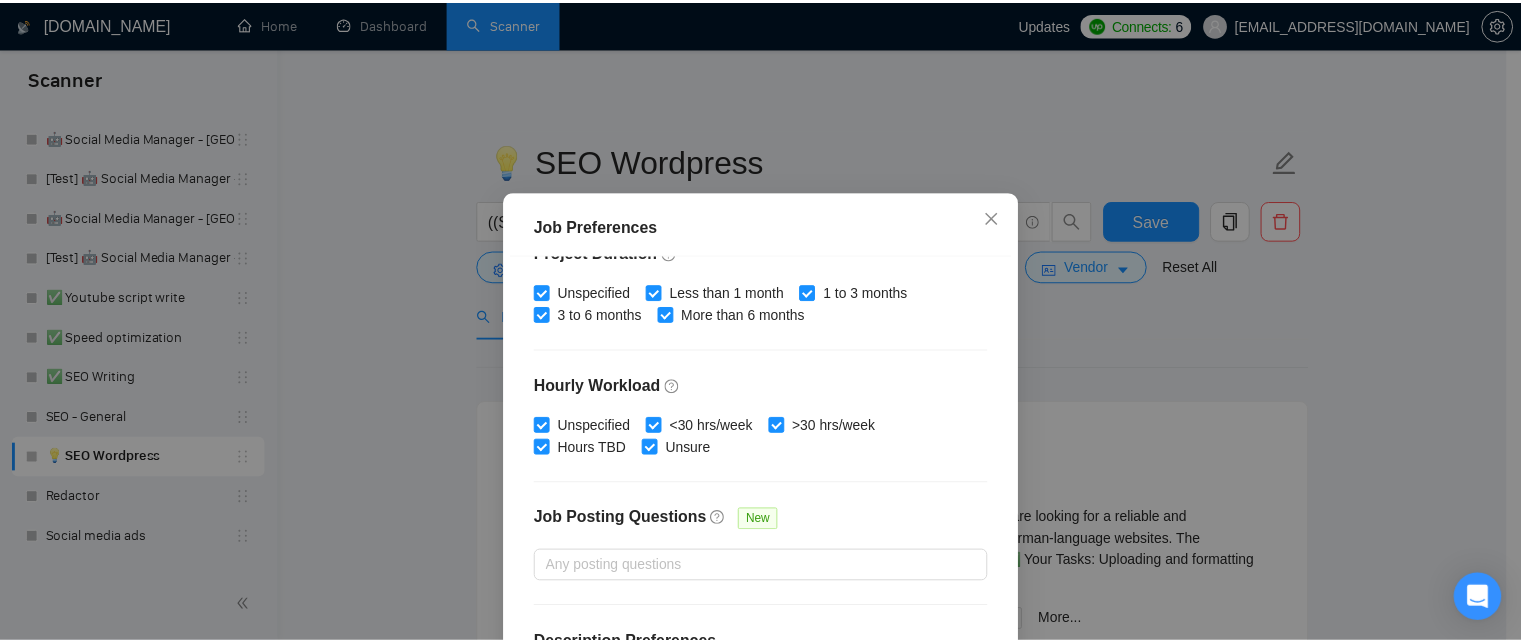 scroll, scrollTop: 0, scrollLeft: 0, axis: both 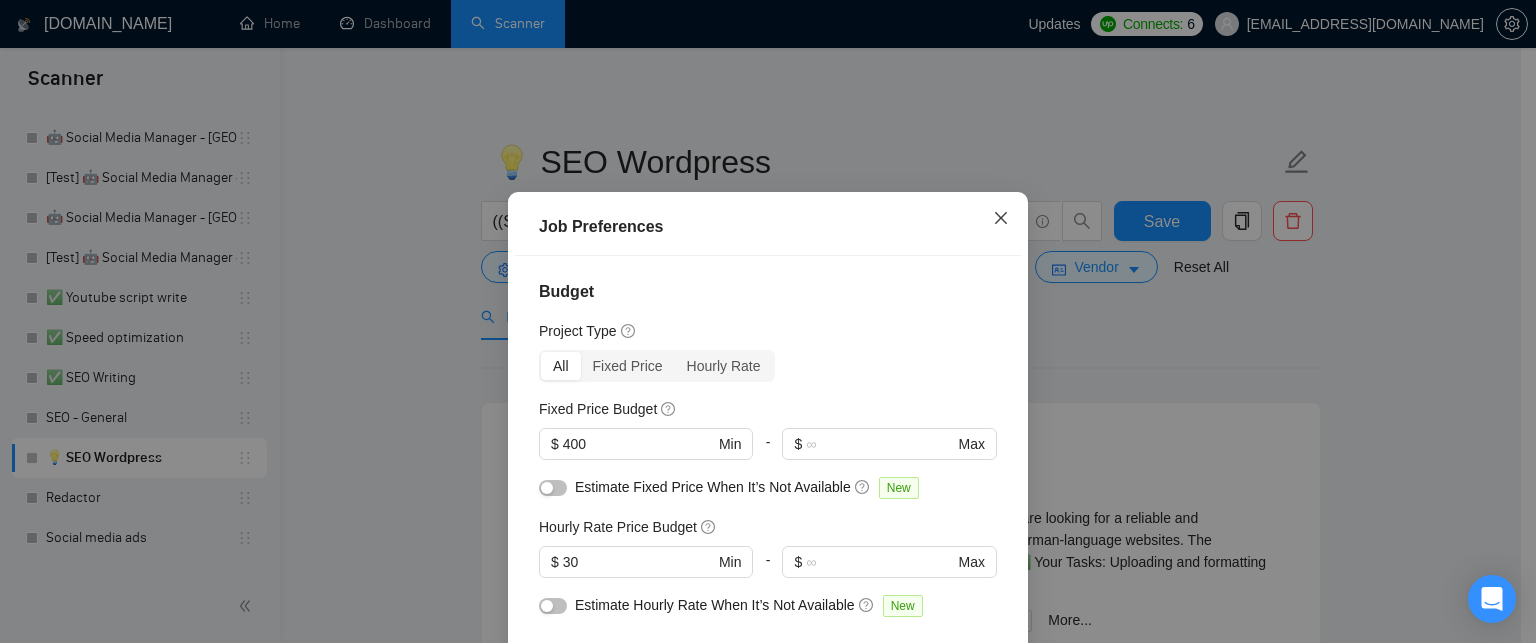 click at bounding box center [1001, 219] 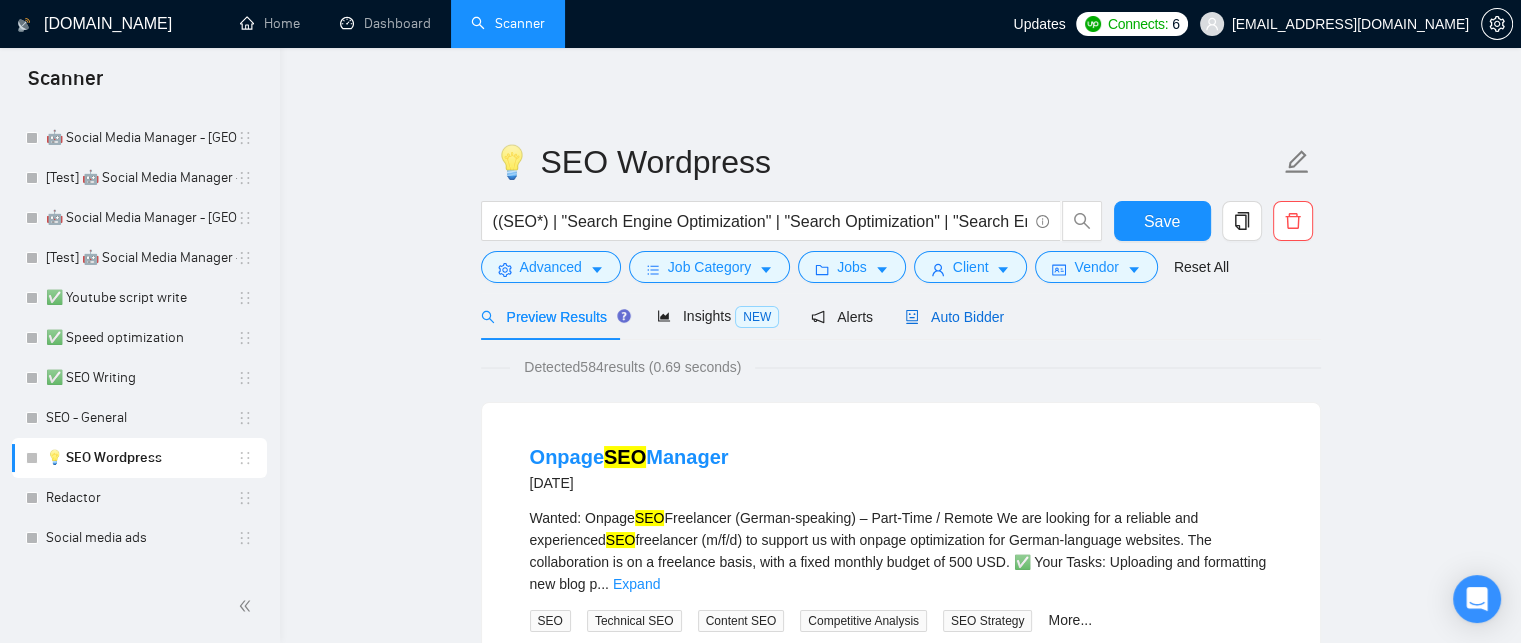 click on "Auto Bidder" at bounding box center [954, 317] 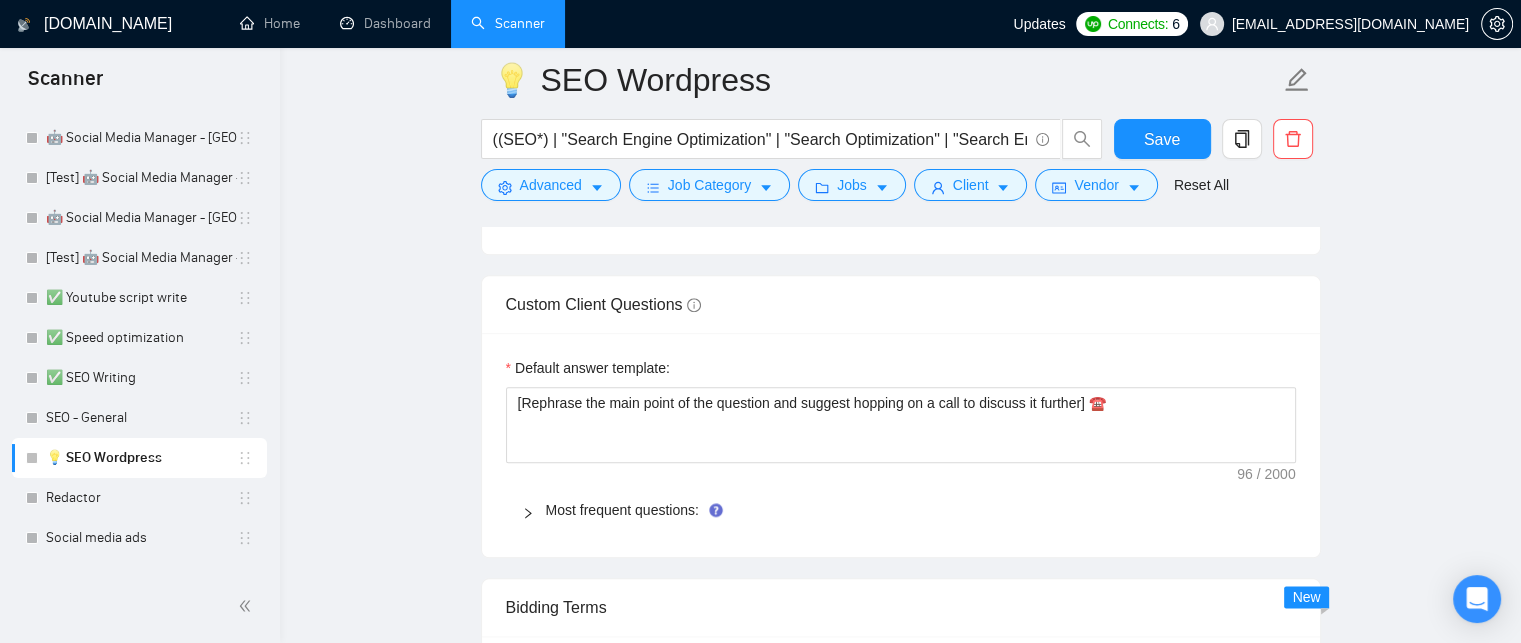 scroll, scrollTop: 2284, scrollLeft: 0, axis: vertical 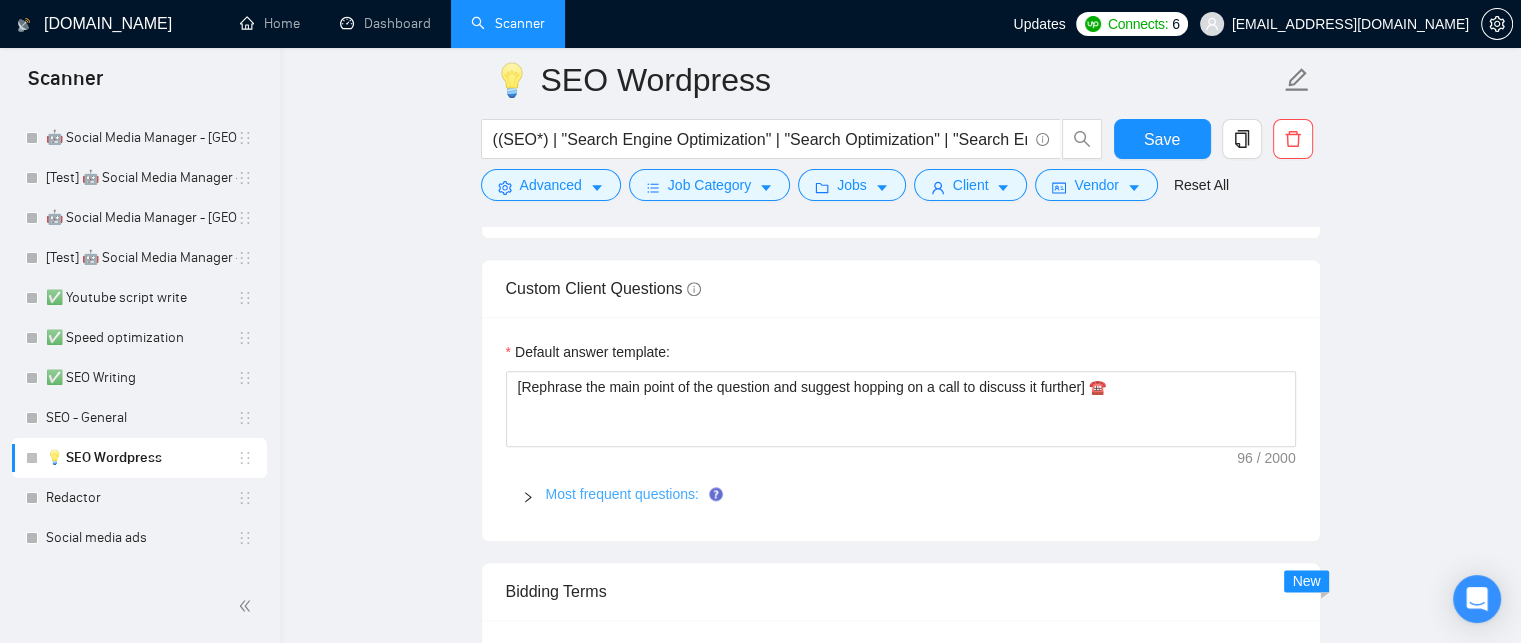 click on "Most frequent questions:" at bounding box center (622, 494) 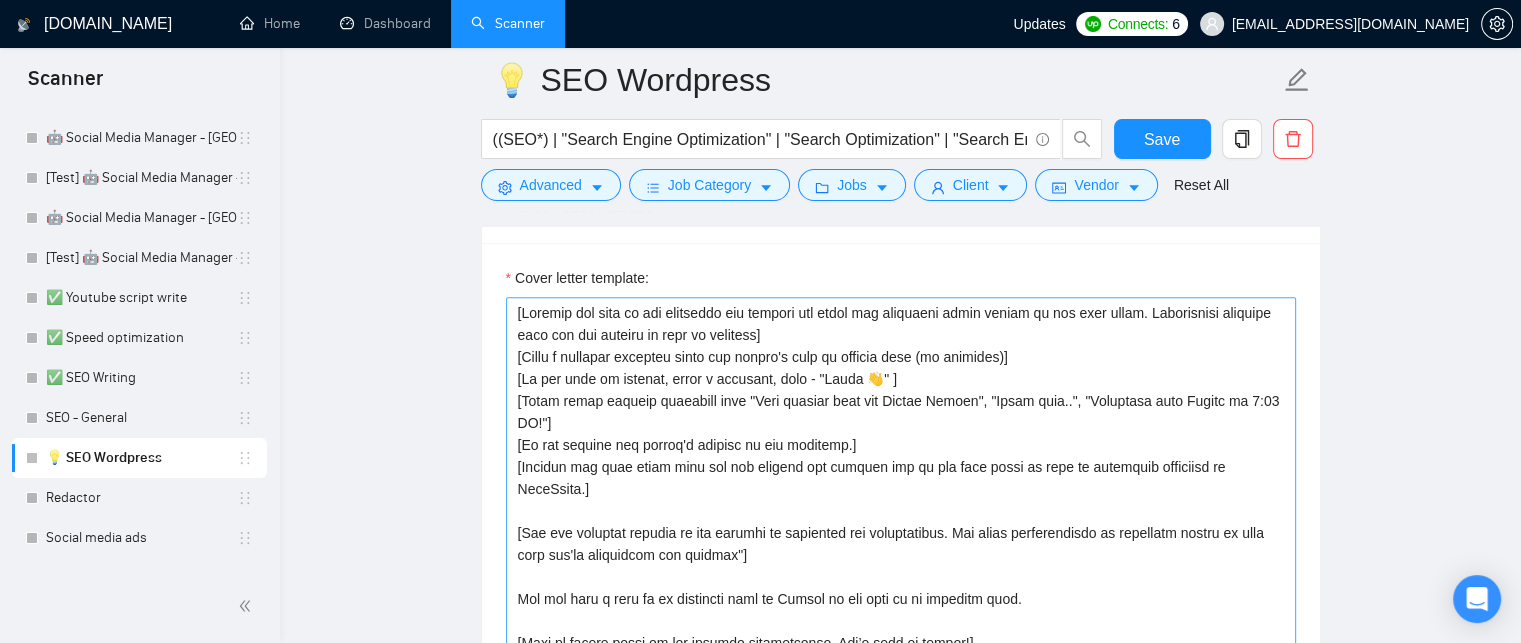 scroll, scrollTop: 1728, scrollLeft: 0, axis: vertical 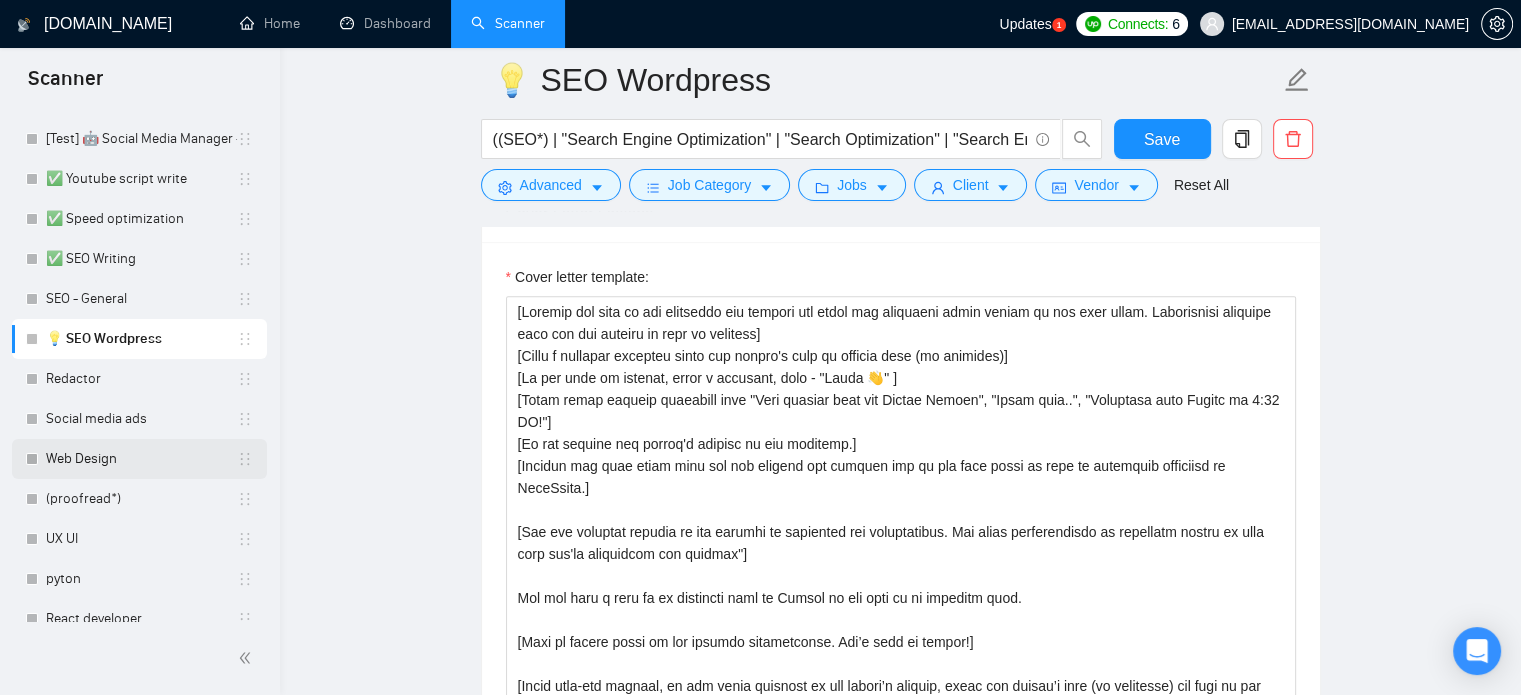 click on "Web Design" at bounding box center (141, 459) 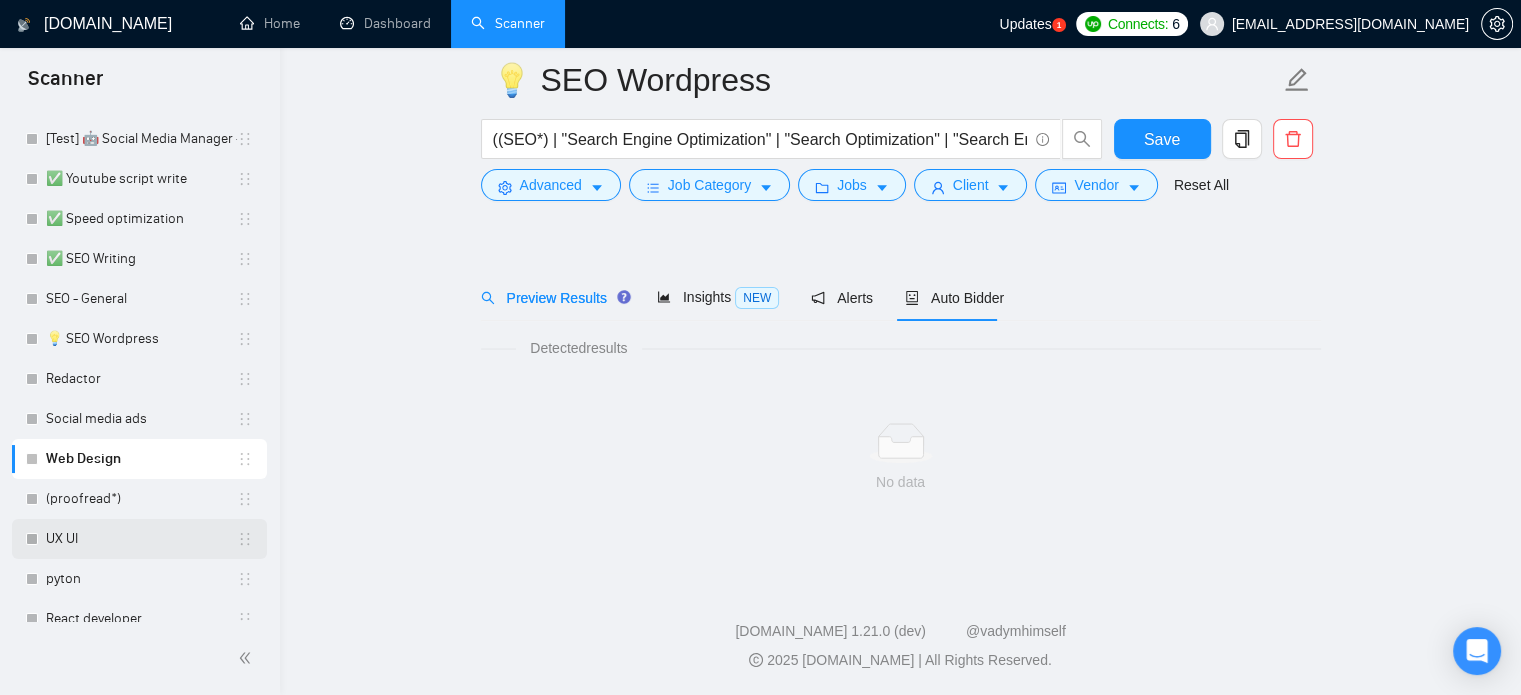 click on "UX UI" at bounding box center (141, 539) 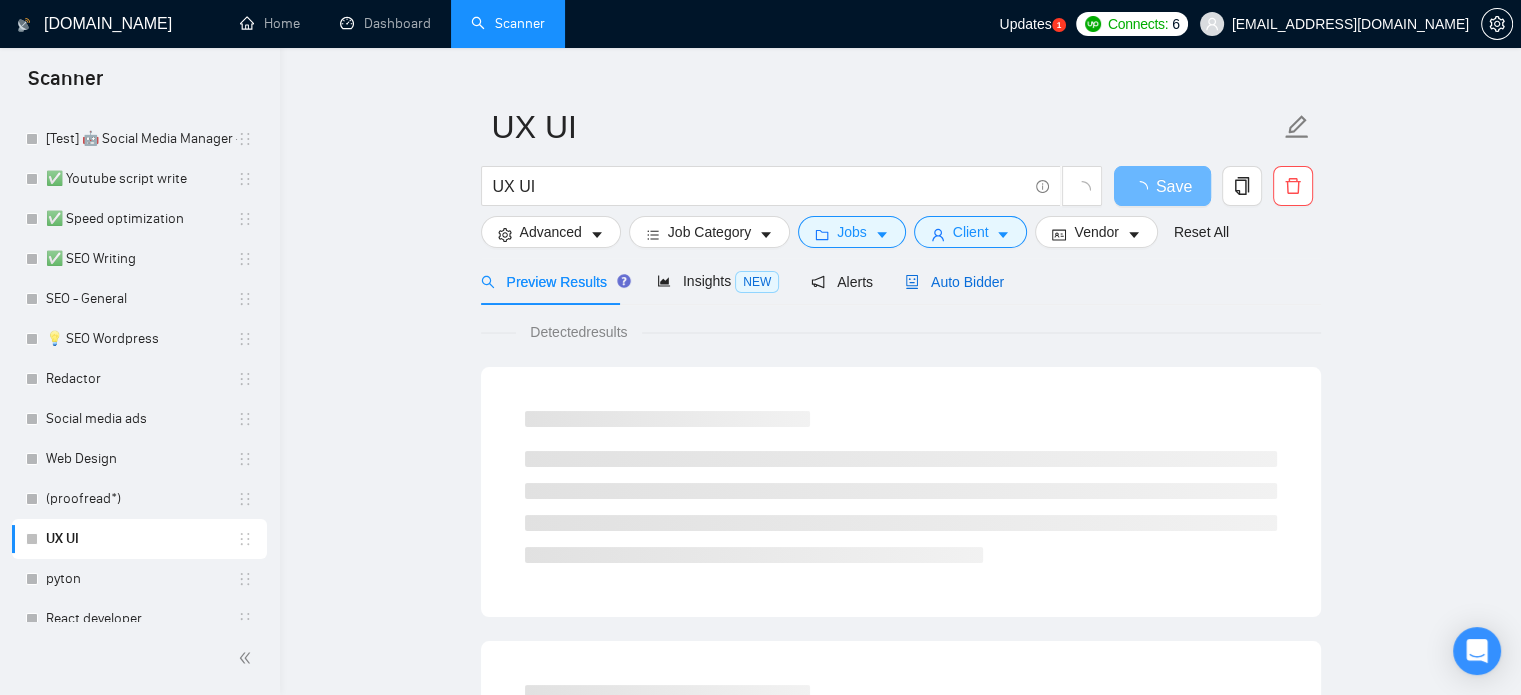 click on "Auto Bidder" at bounding box center [954, 282] 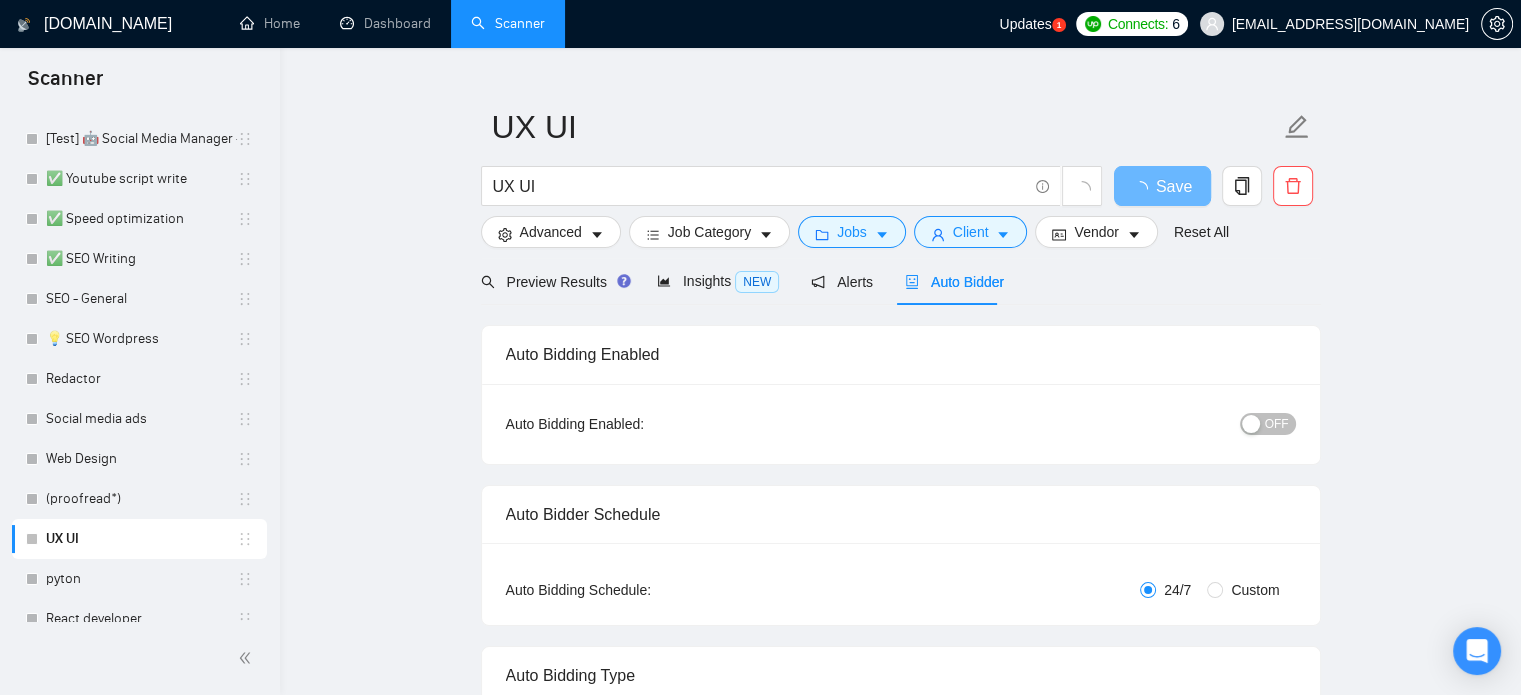 scroll, scrollTop: 351, scrollLeft: 0, axis: vertical 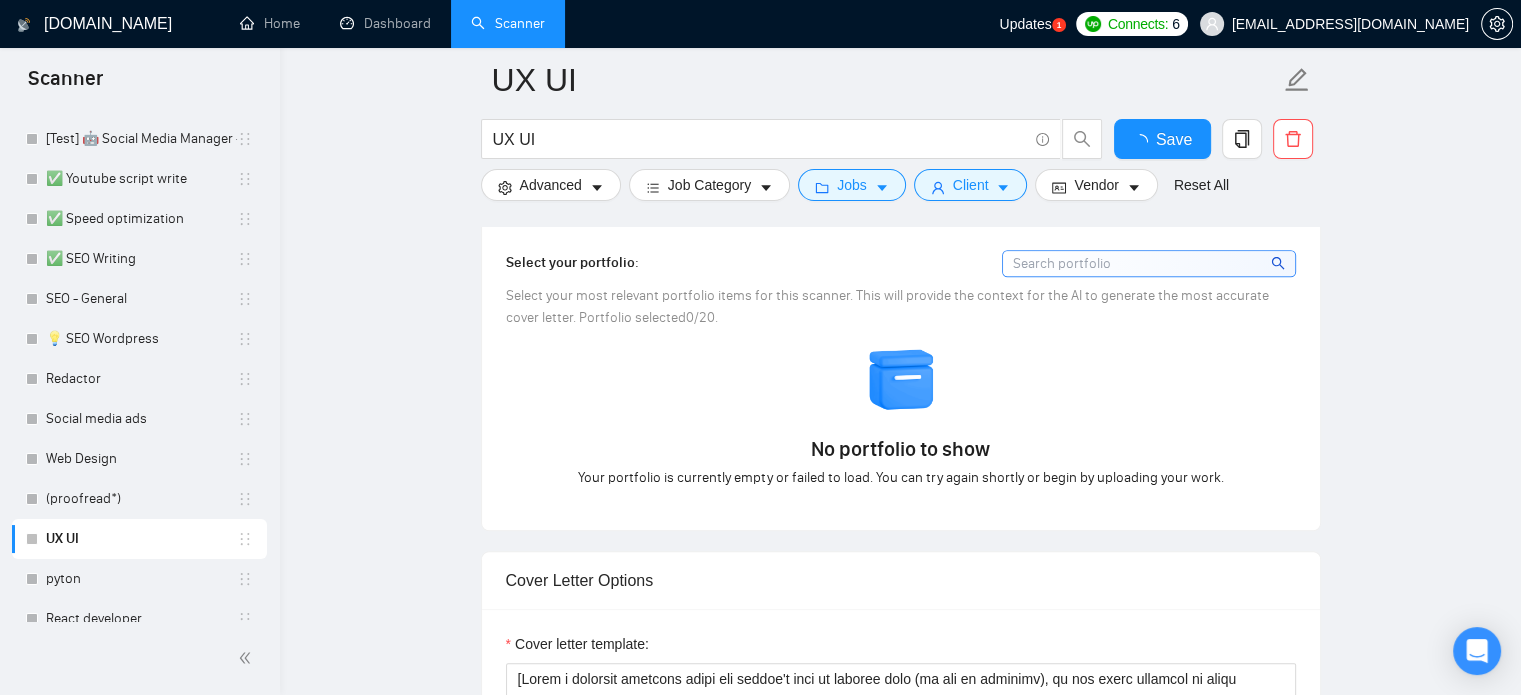 type 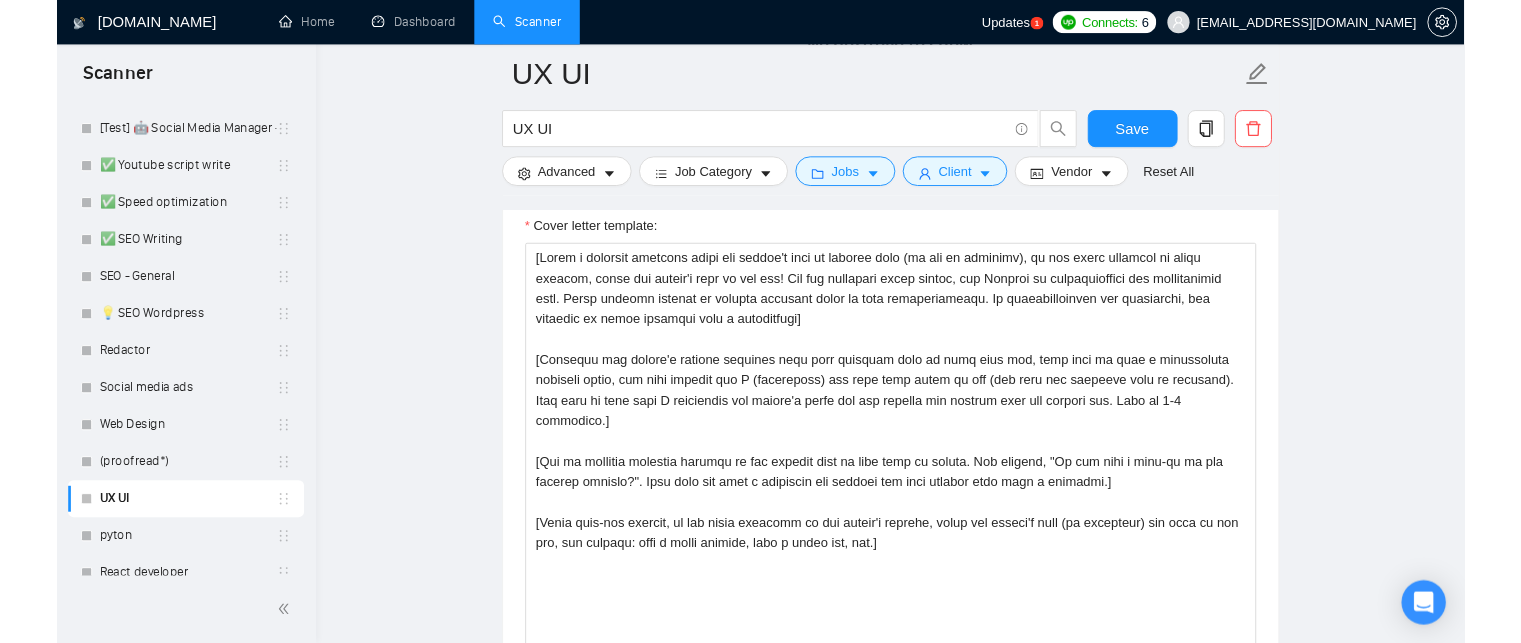 scroll, scrollTop: 1760, scrollLeft: 0, axis: vertical 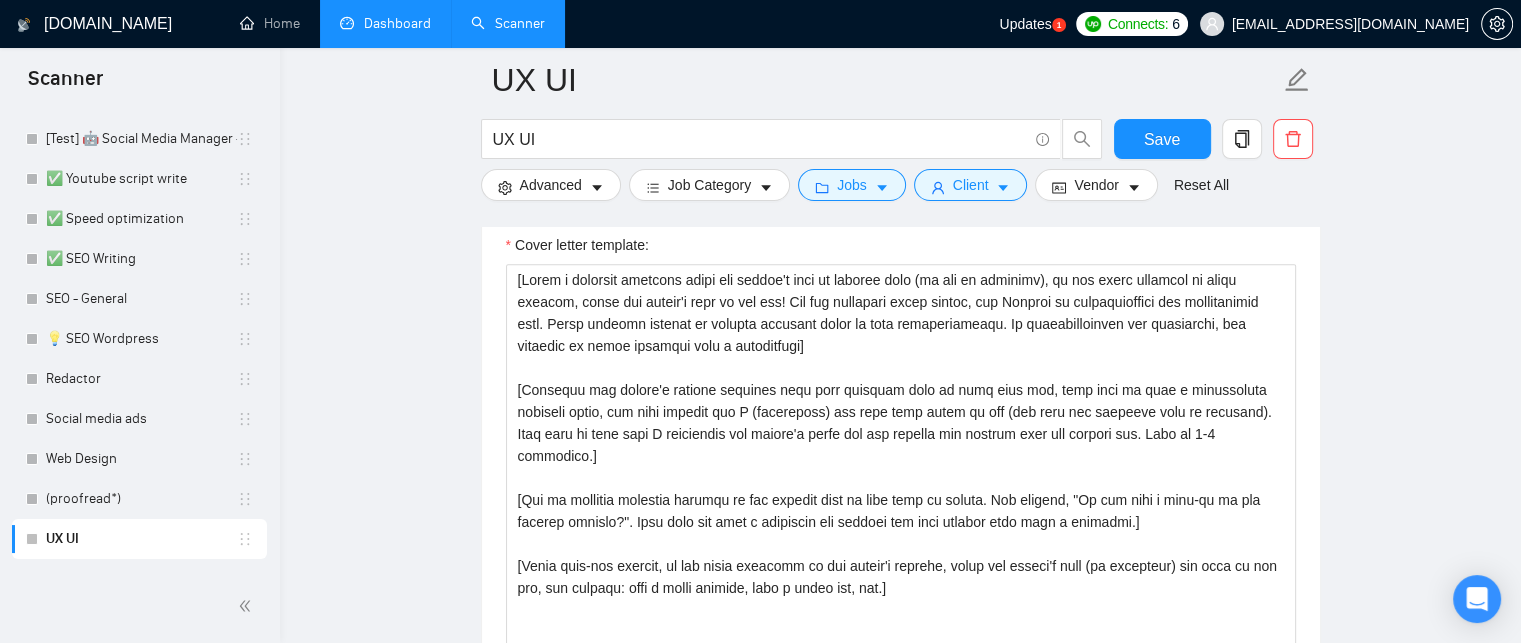 click on "Dashboard" at bounding box center [385, 23] 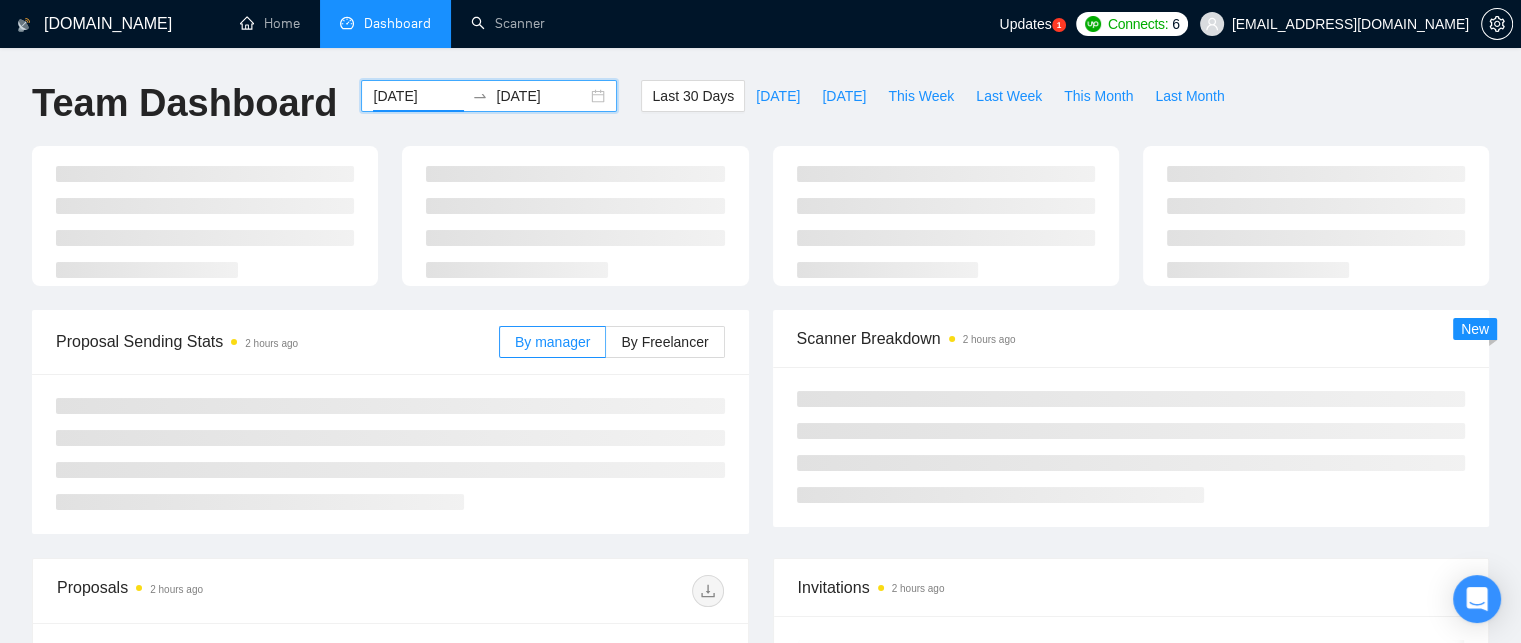 click on "2025-06-07" at bounding box center (418, 96) 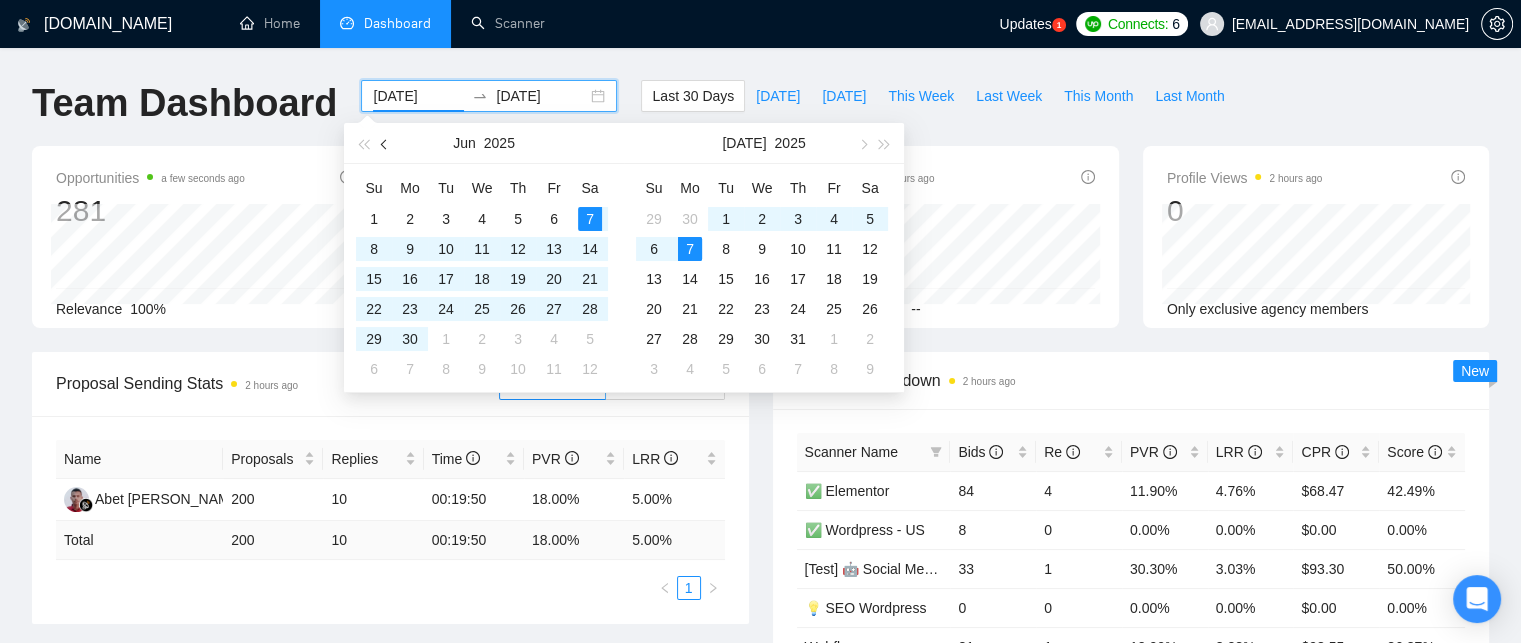 click at bounding box center [385, 143] 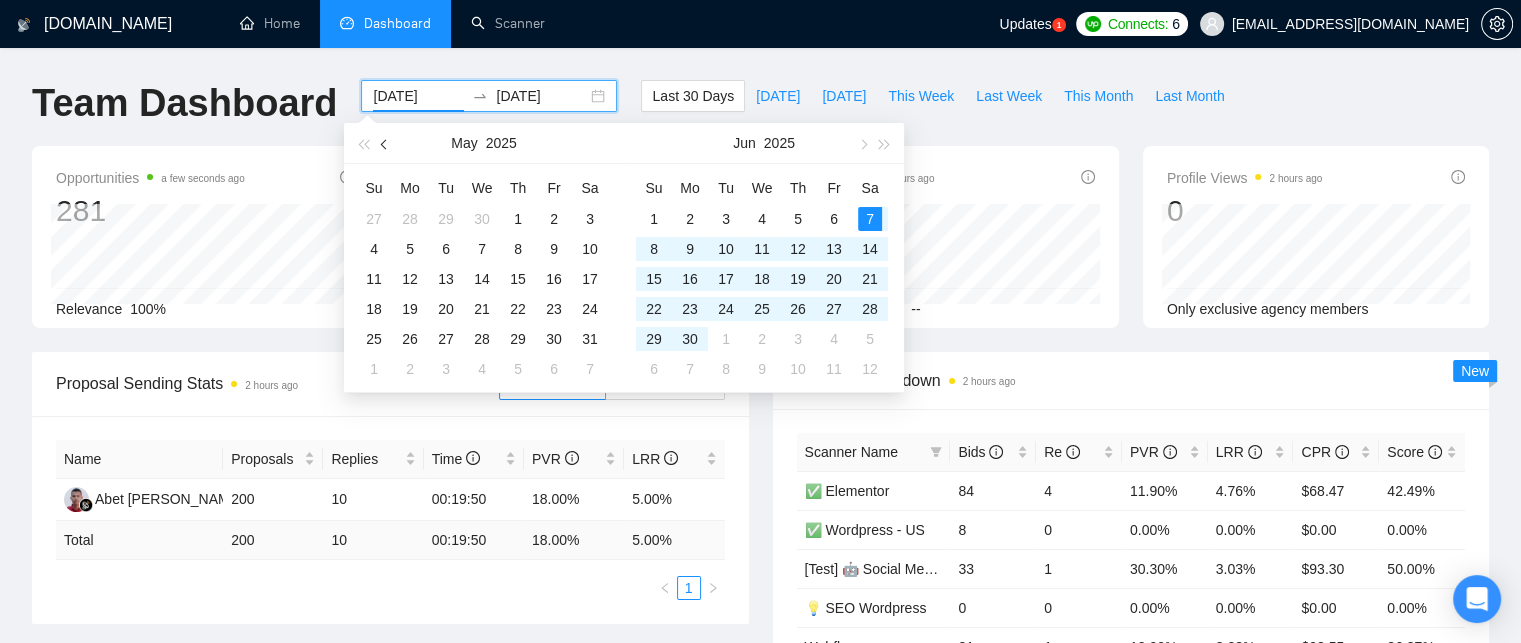click at bounding box center (385, 143) 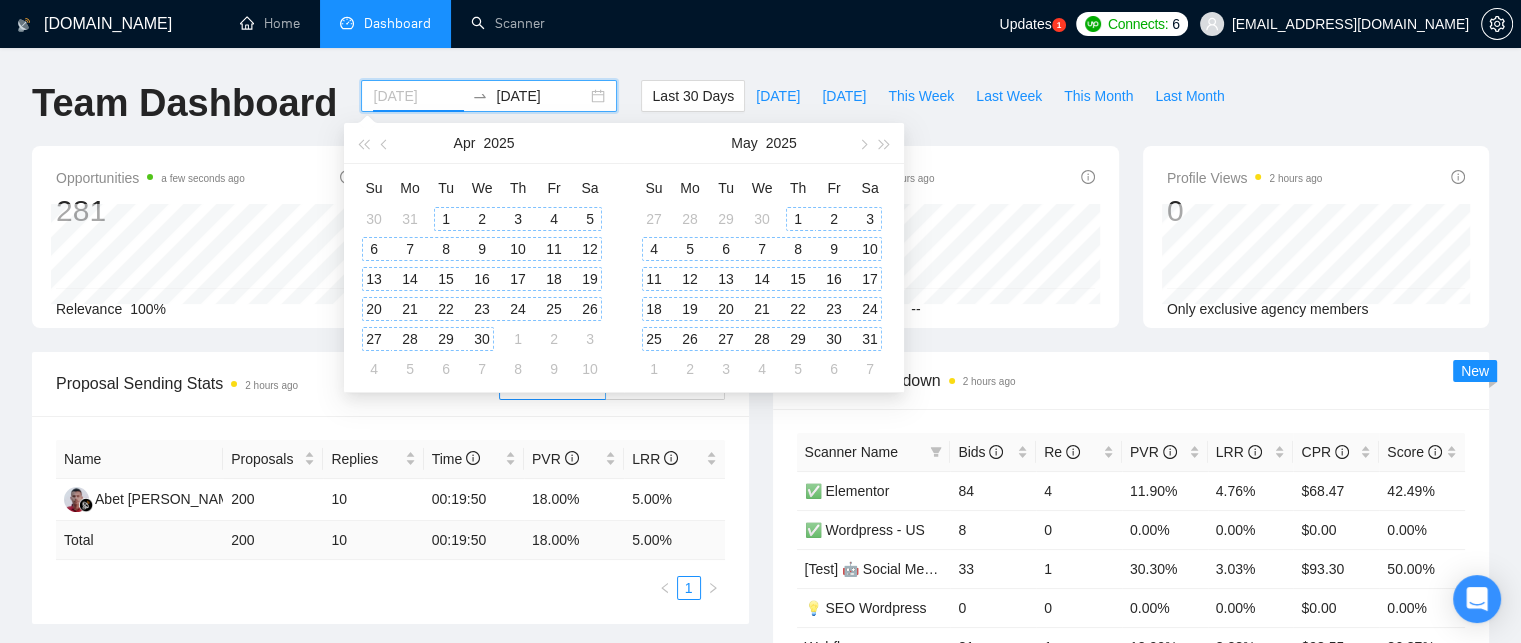 type on "2025-04-01" 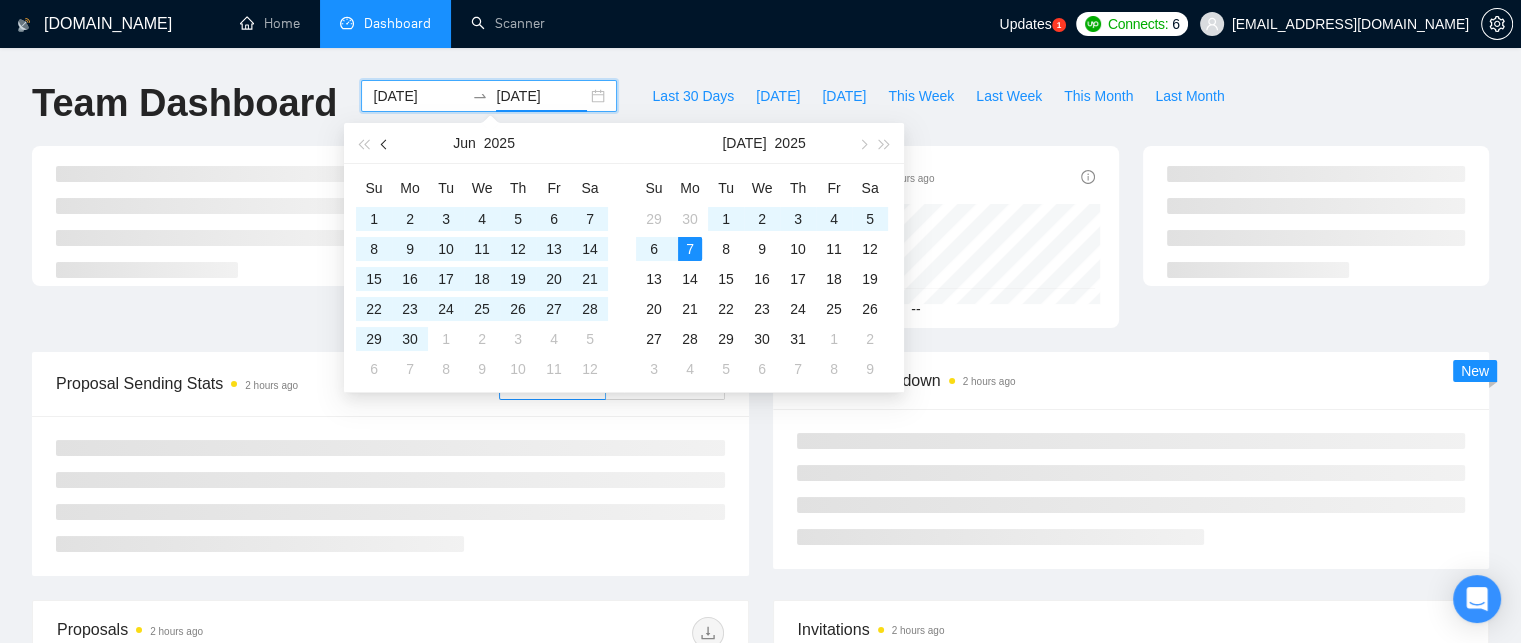 click at bounding box center [385, 143] 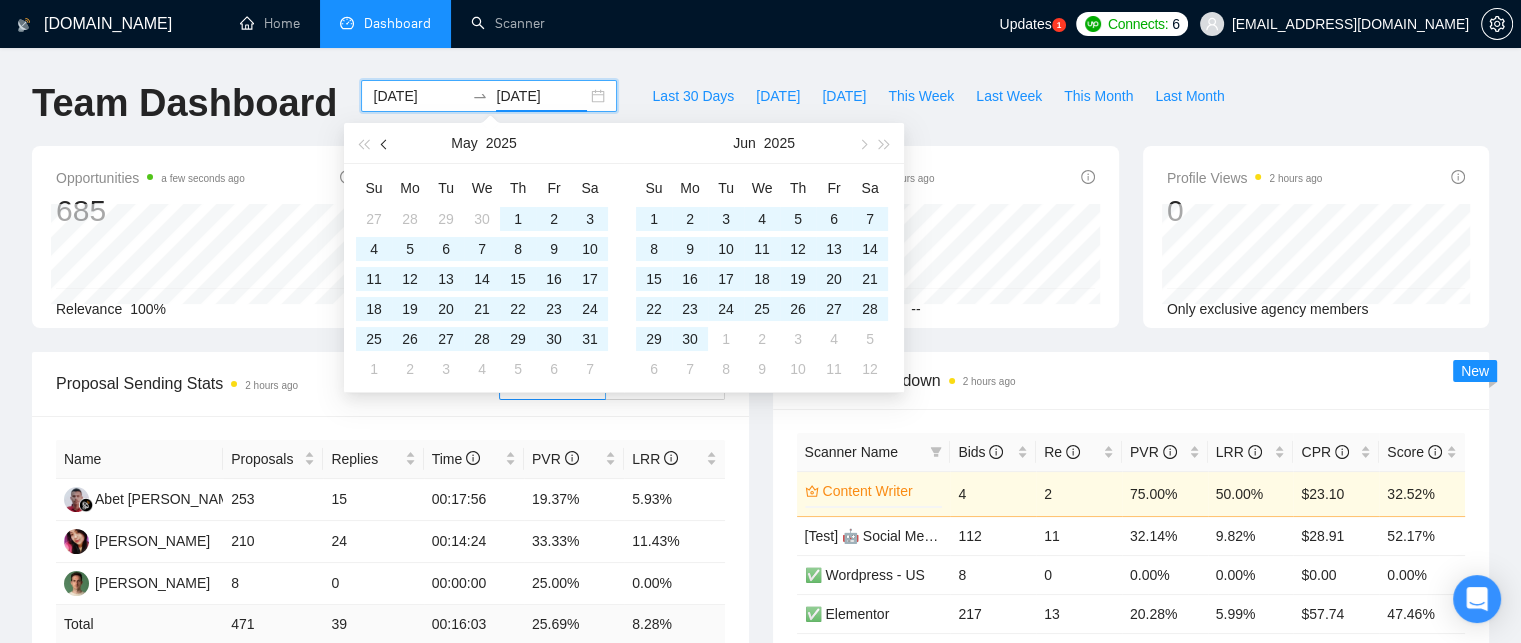 click at bounding box center (385, 143) 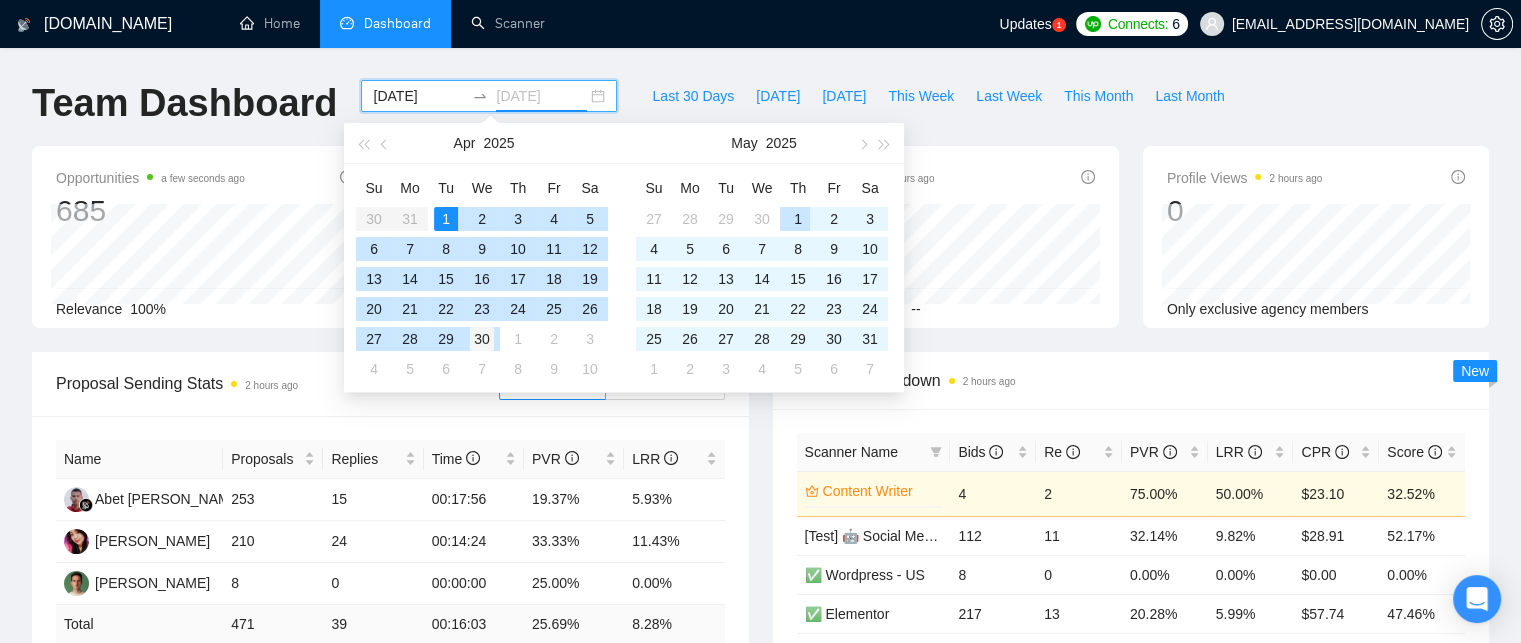 type on "2025-04-30" 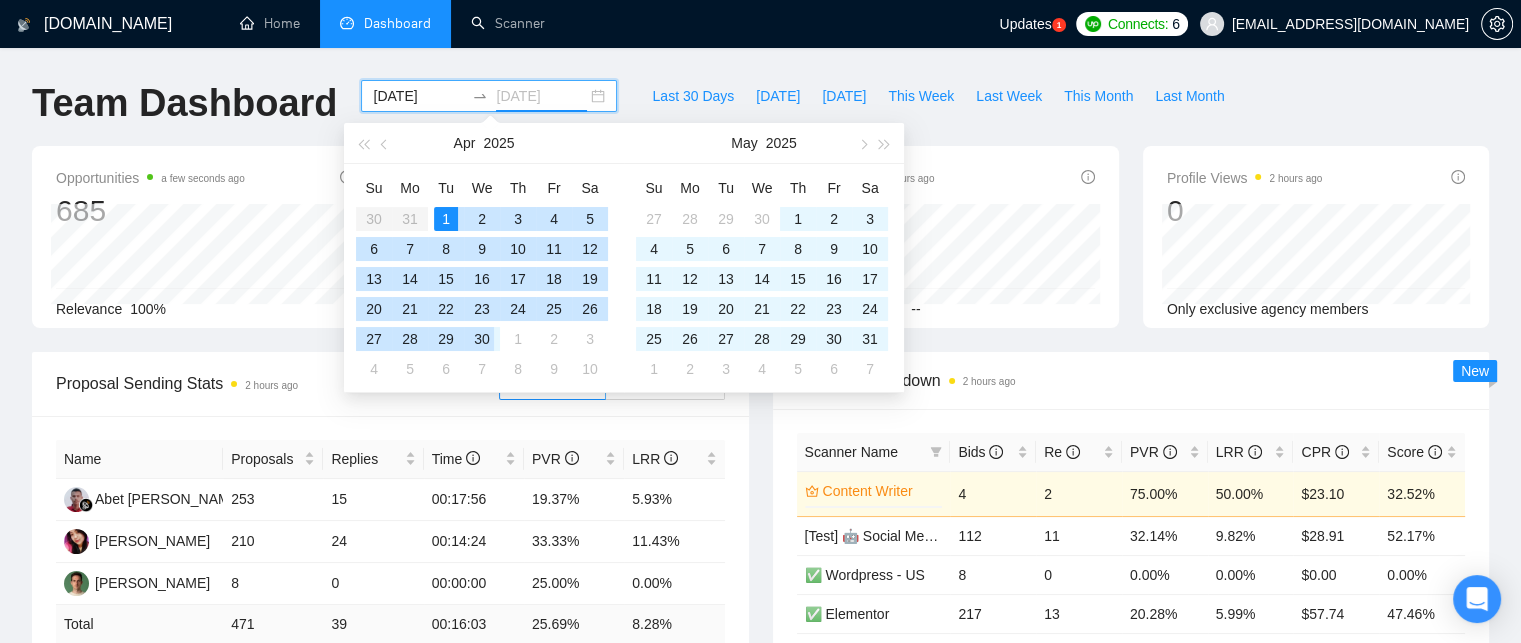 click on "30" at bounding box center [482, 339] 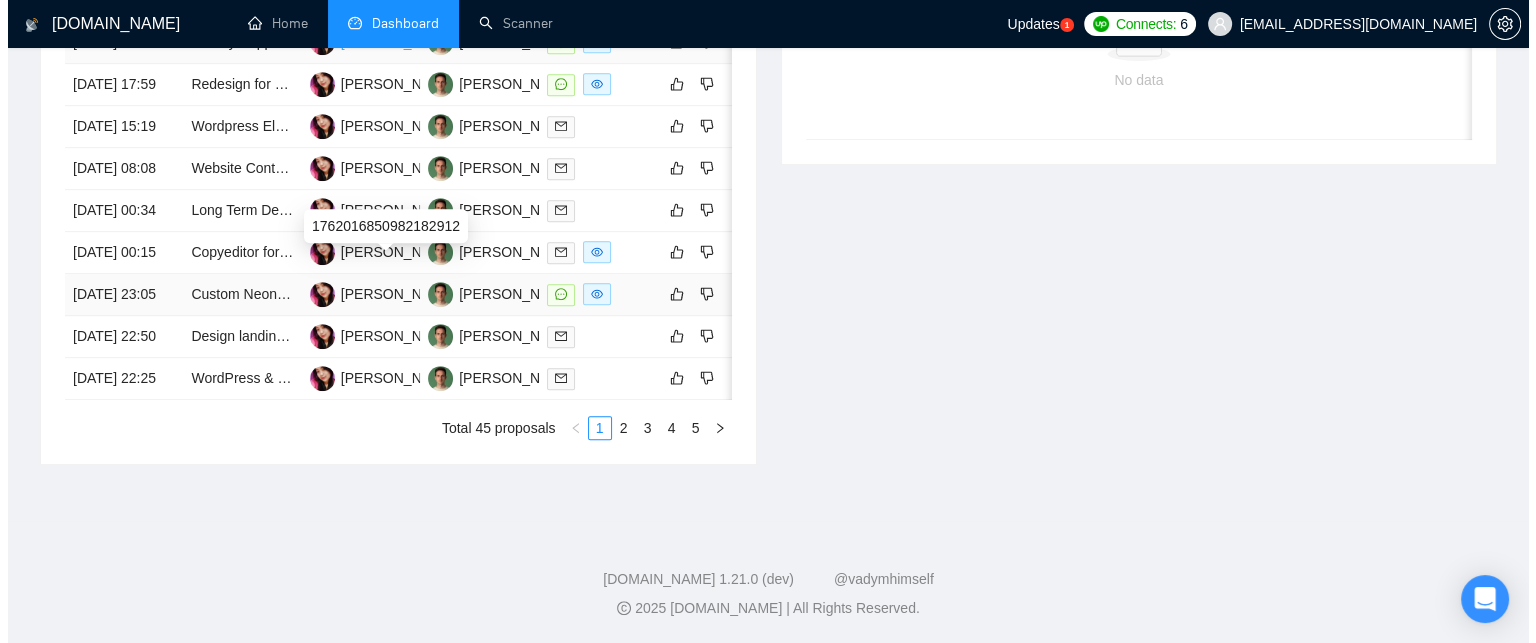 scroll, scrollTop: 1040, scrollLeft: 0, axis: vertical 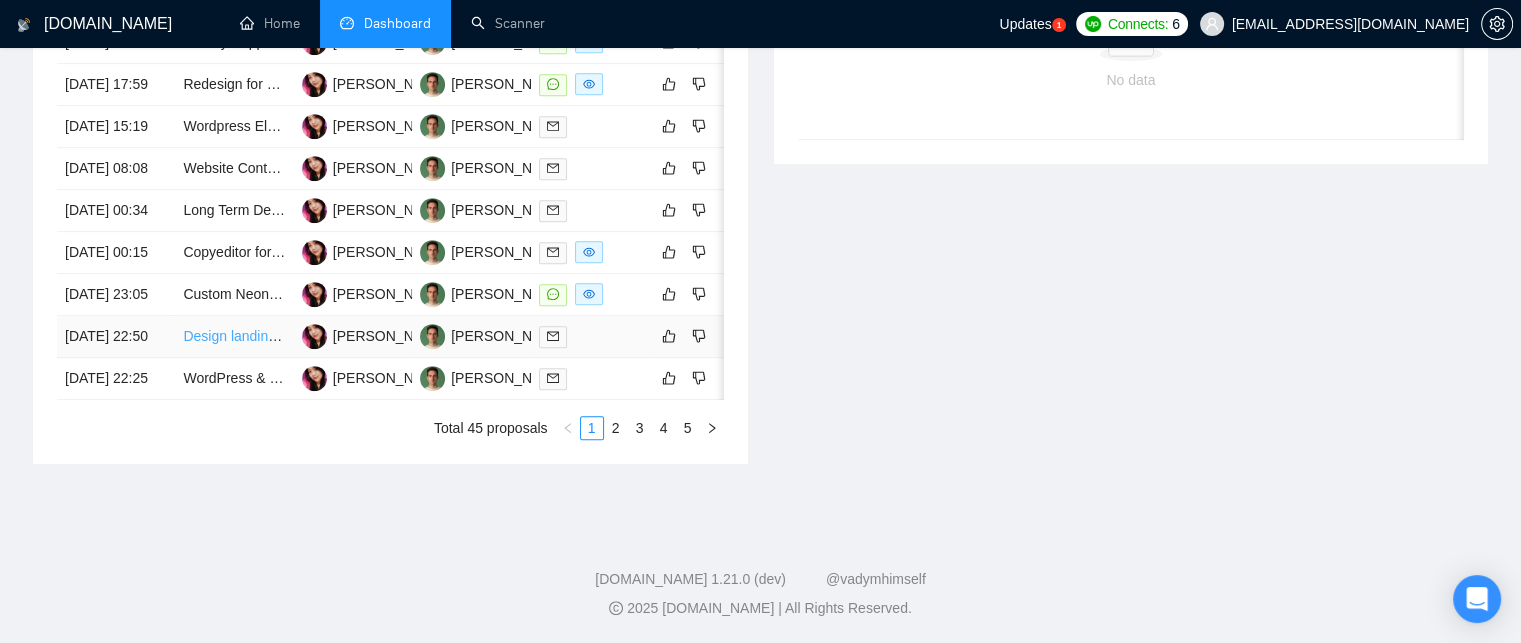 click on "Design landing page in WordPress using Elementor for marketing campaign" at bounding box center [418, 336] 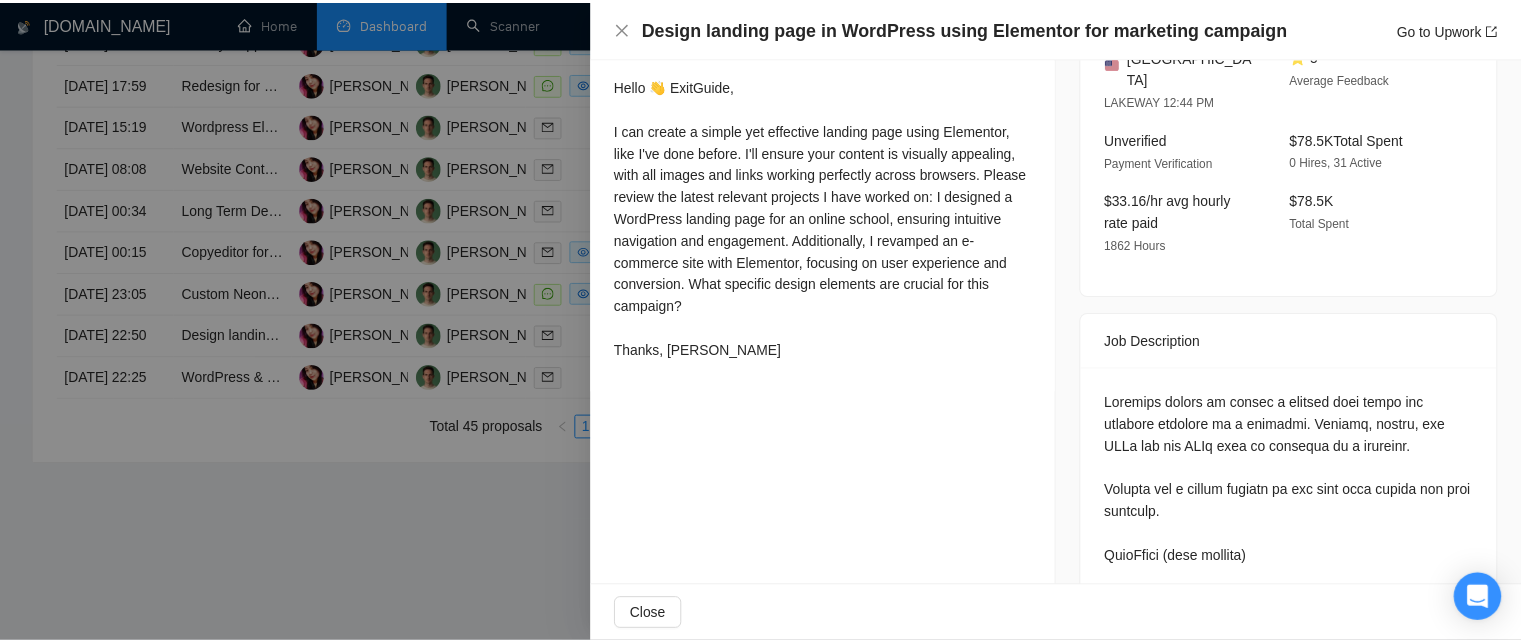 scroll, scrollTop: 514, scrollLeft: 0, axis: vertical 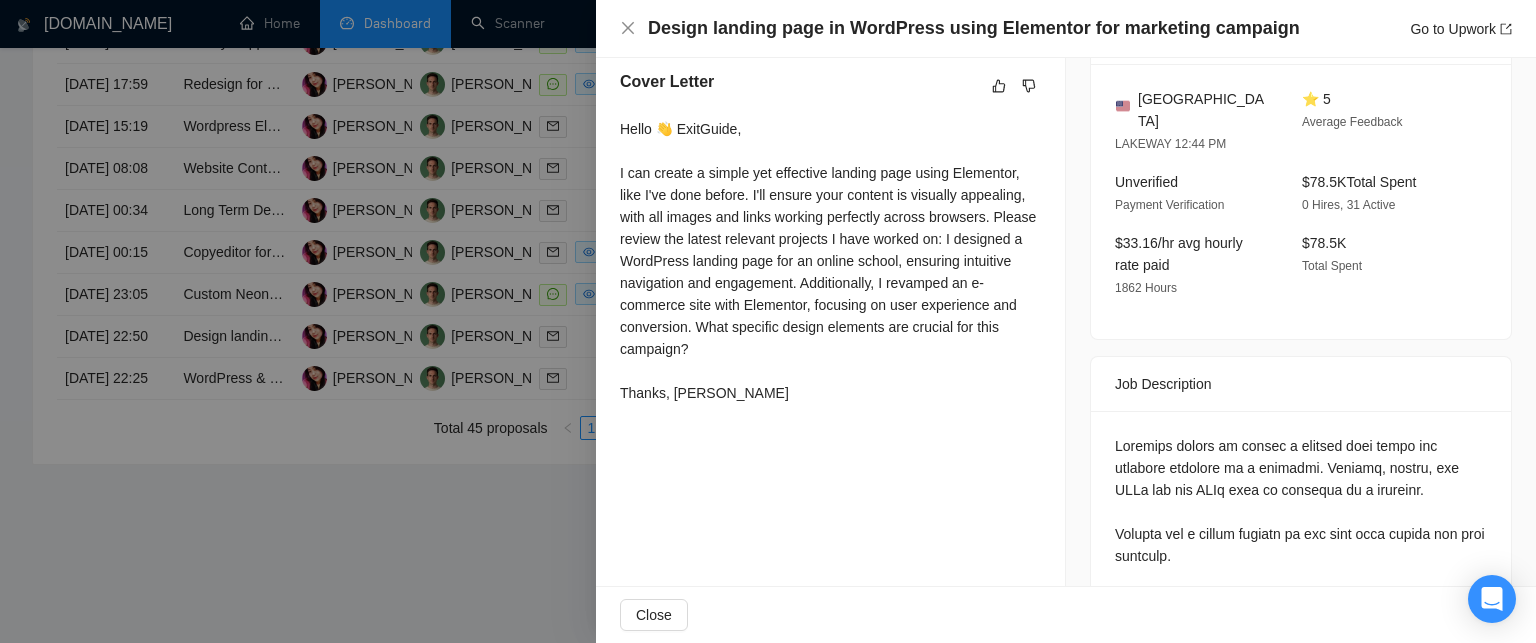 click on "Design landing page in WordPress using Elementor for marketing campaign Go to Upwork" at bounding box center (1066, 28) 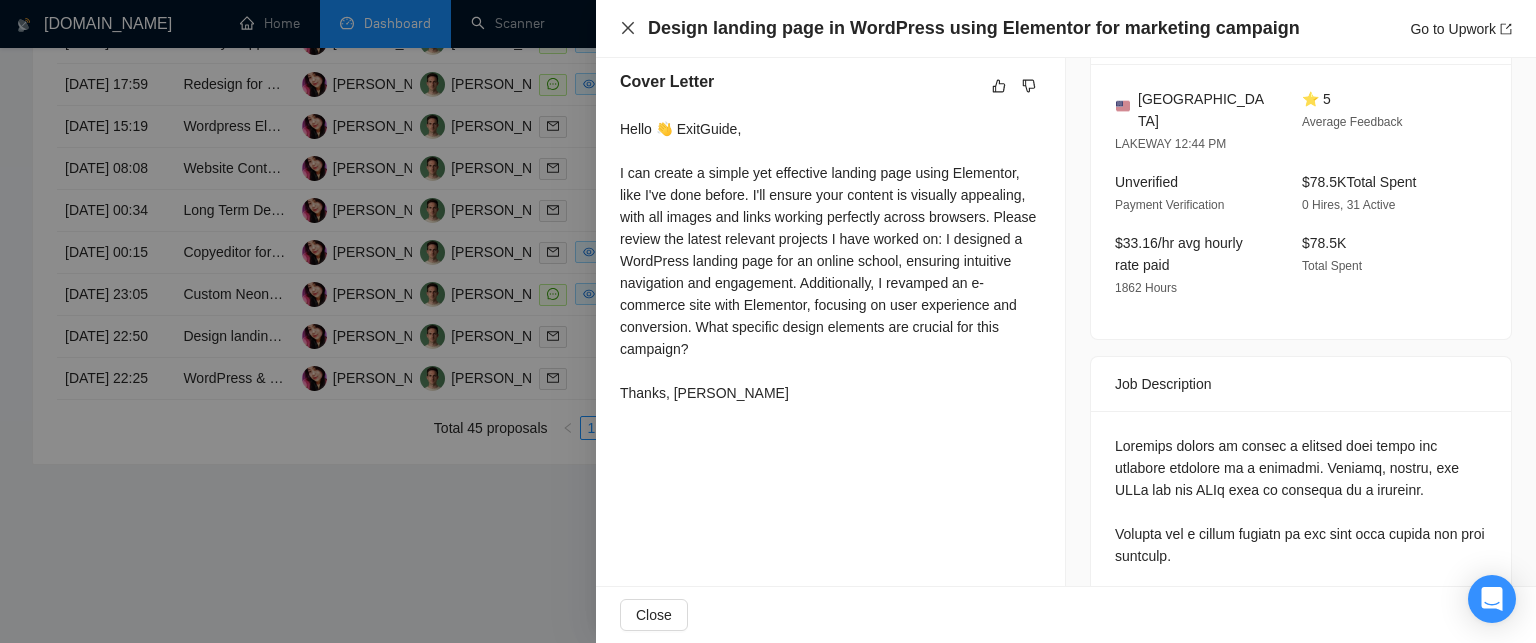click 